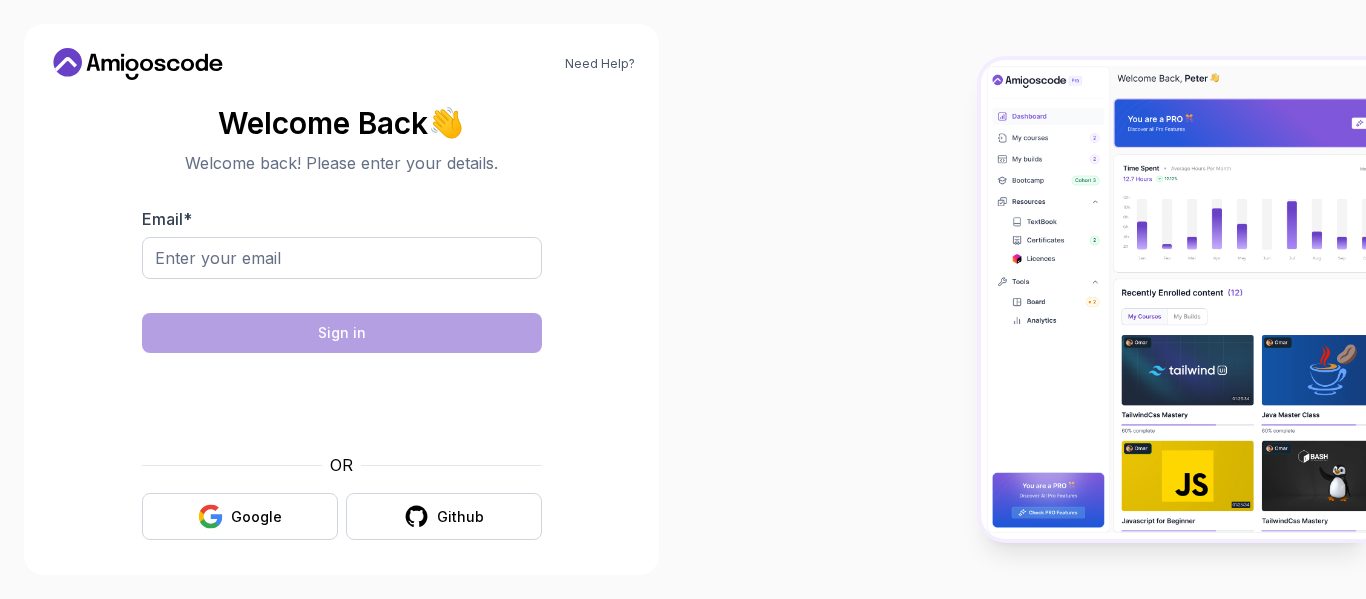scroll, scrollTop: 0, scrollLeft: 0, axis: both 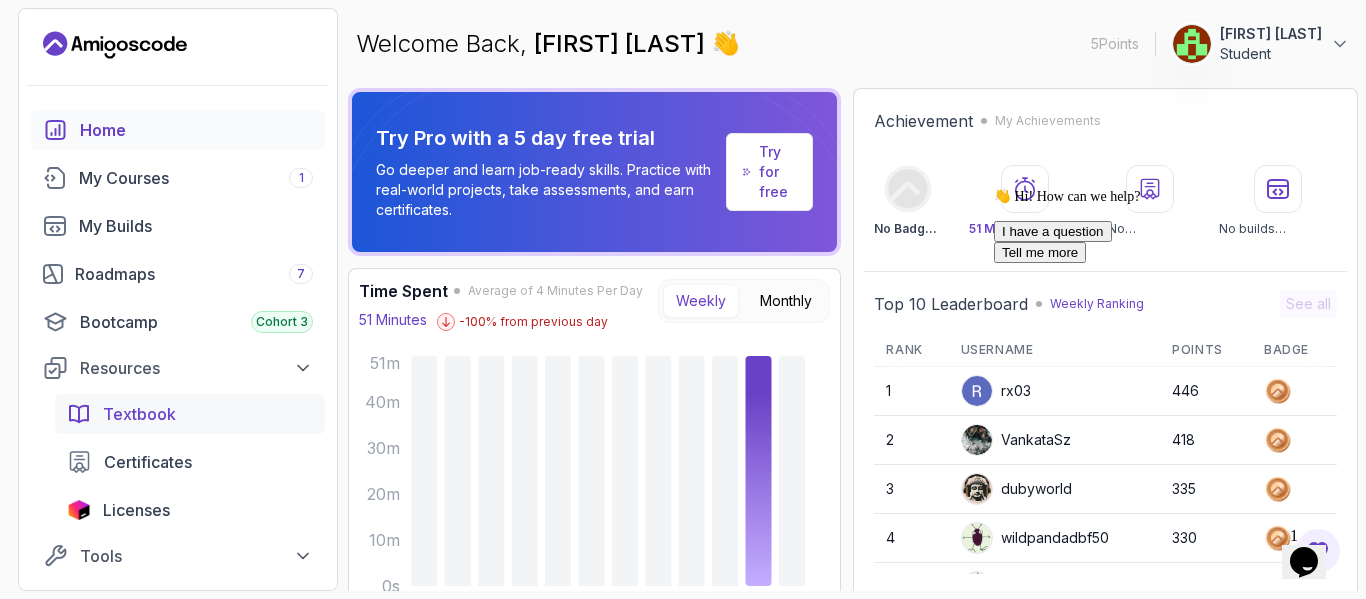 click on "Textbook" at bounding box center [208, 414] 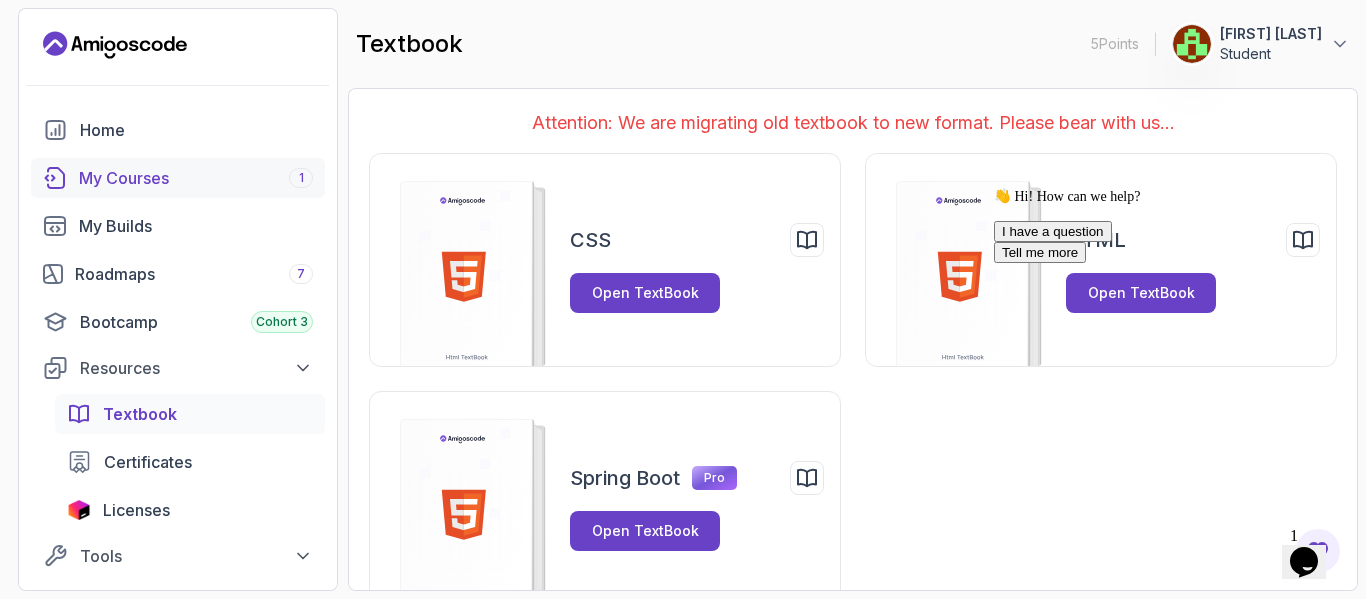 click on "My Courses 1" at bounding box center [196, 178] 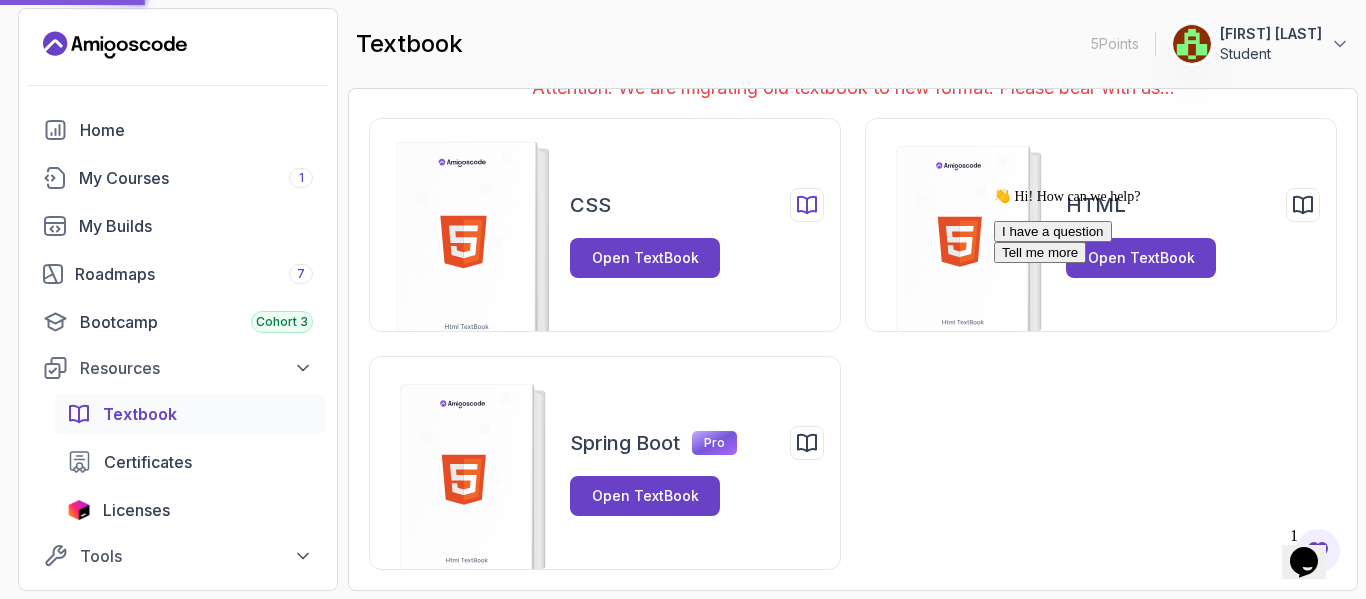 scroll, scrollTop: 0, scrollLeft: 0, axis: both 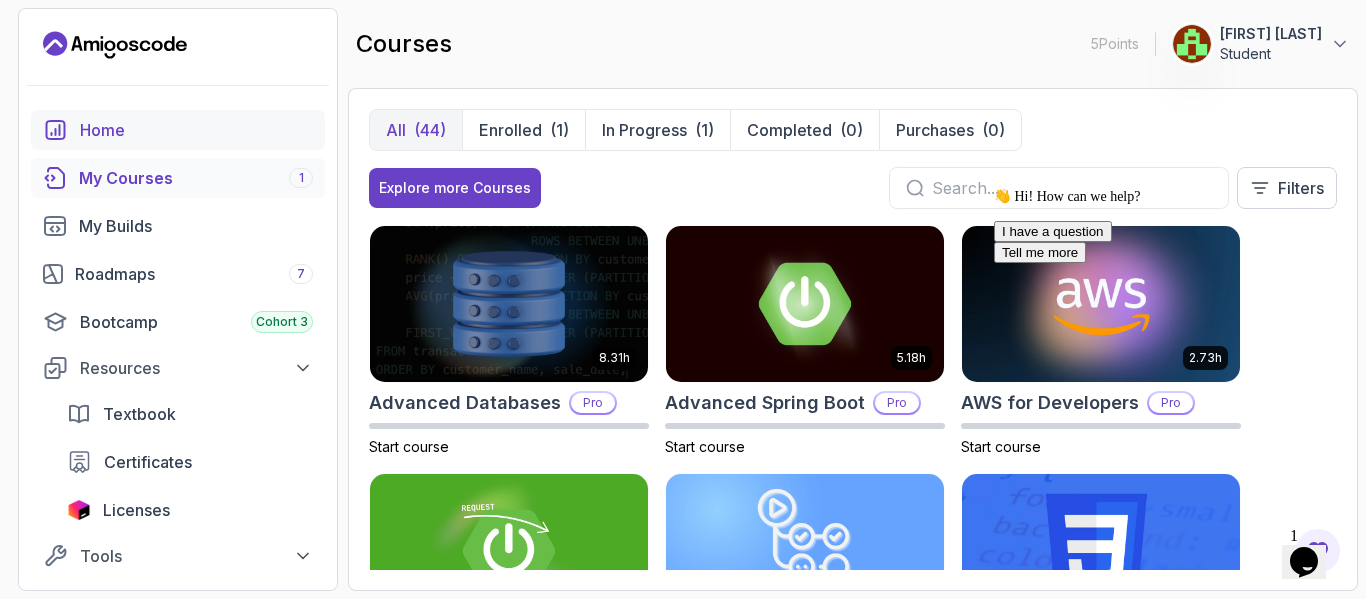 click on "Home" at bounding box center (196, 130) 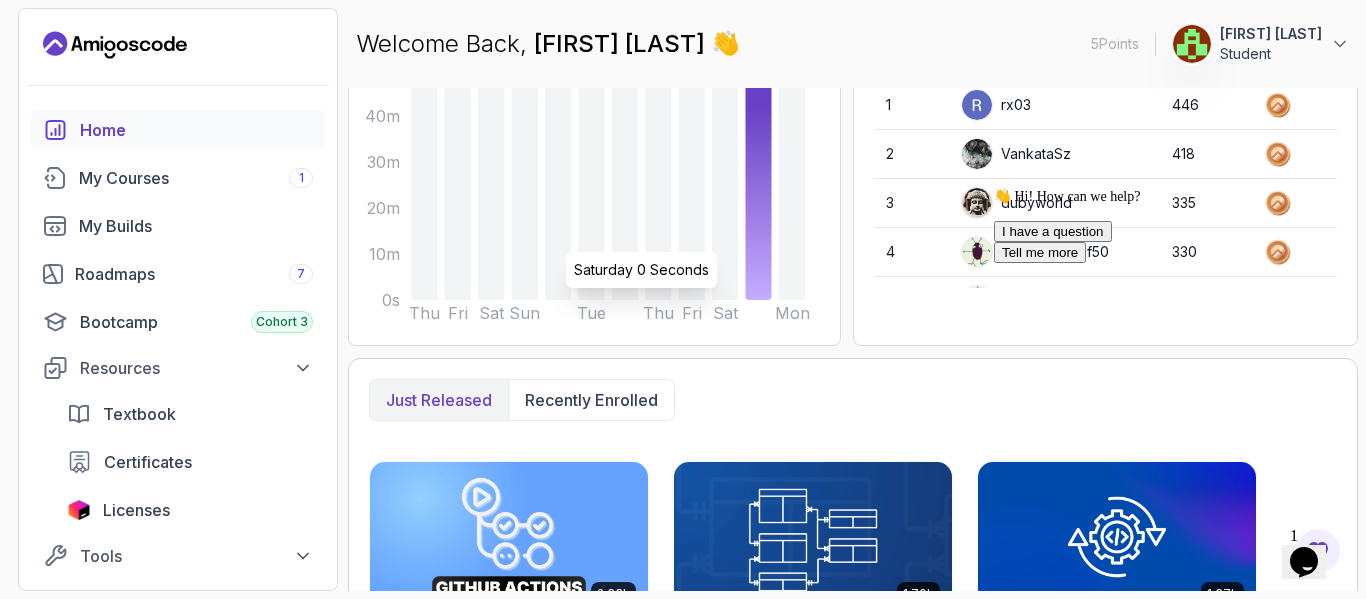 scroll, scrollTop: 0, scrollLeft: 0, axis: both 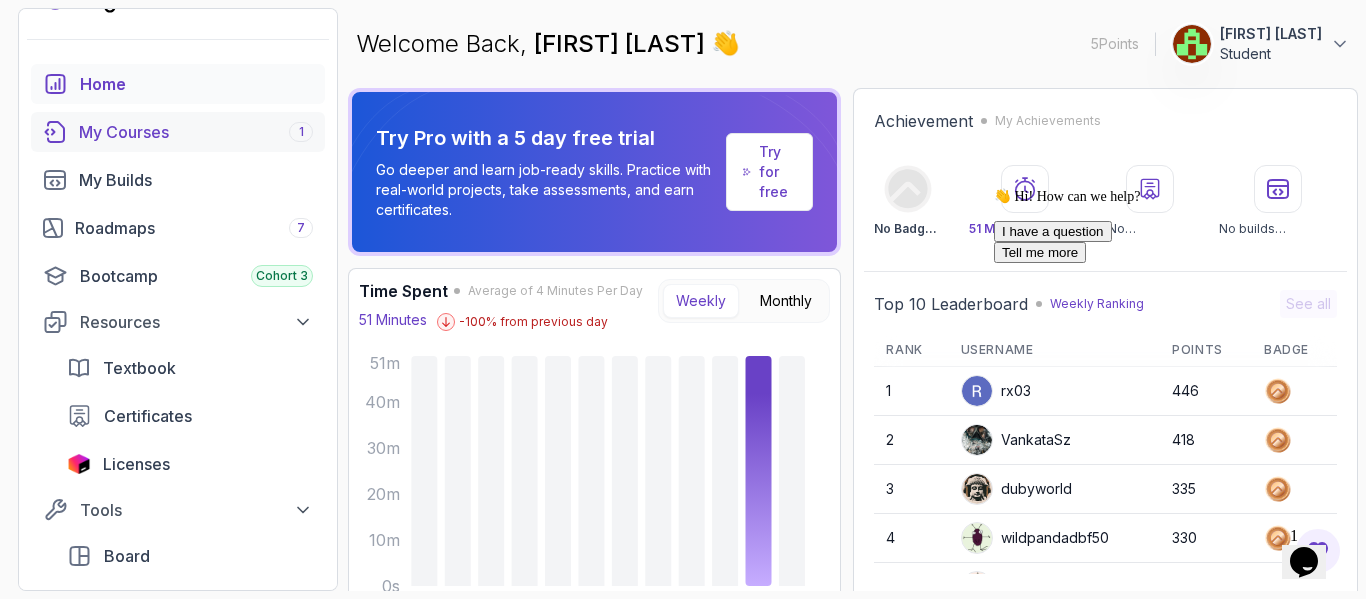click on "My Courses 1" at bounding box center (196, 132) 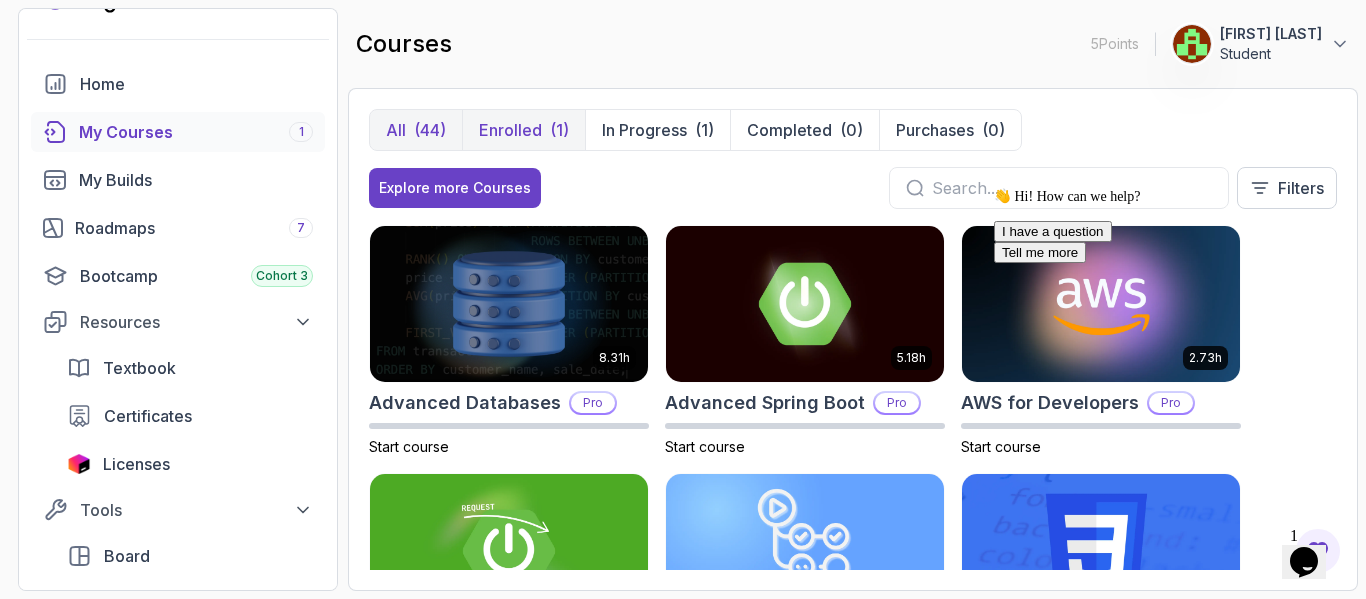 click on "Enrolled (1)" at bounding box center (523, 130) 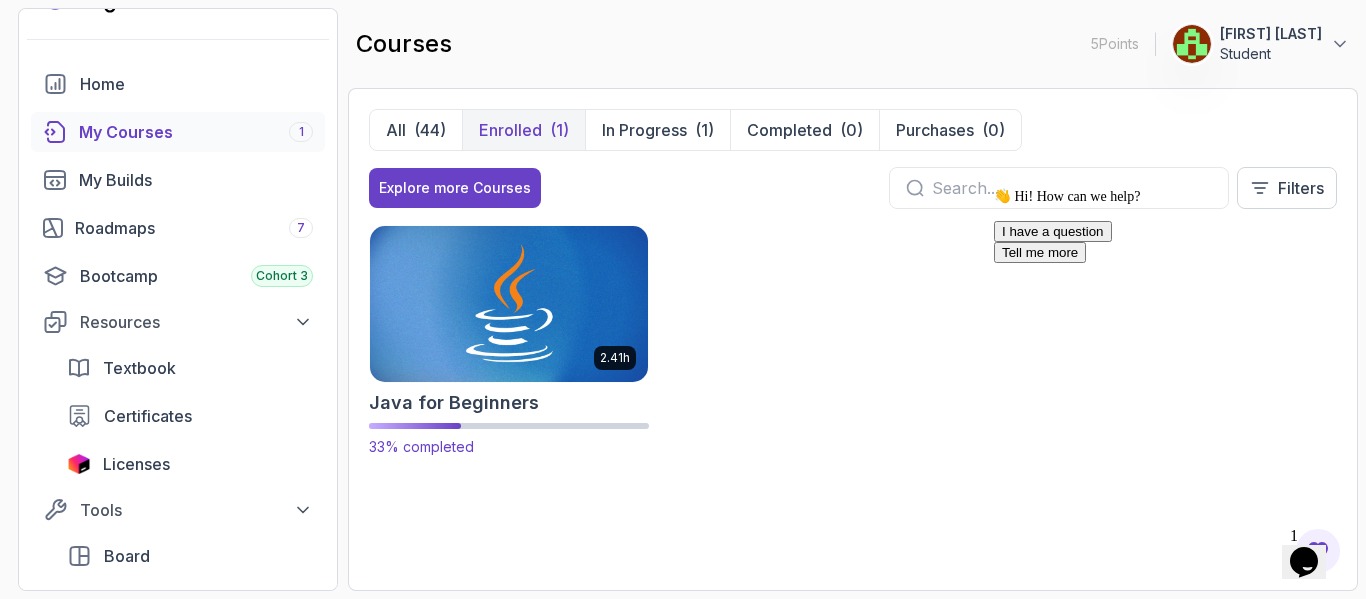 click at bounding box center (509, 303) 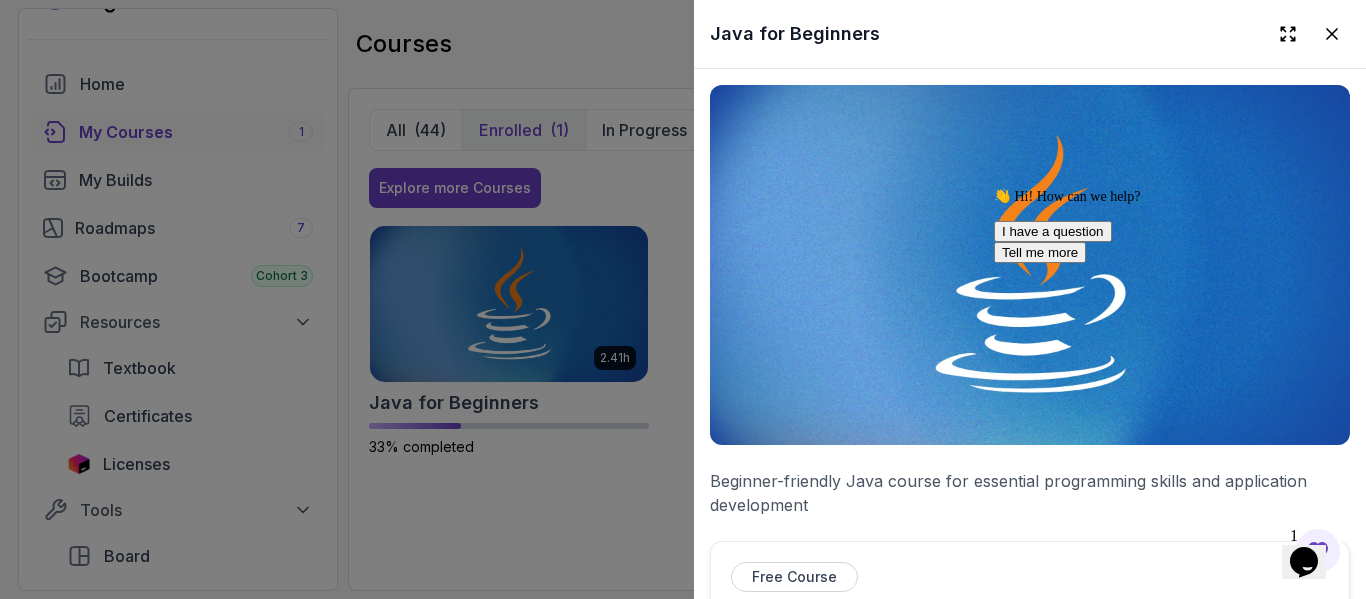 click on "I have a question Tell me more" at bounding box center [1174, 242] 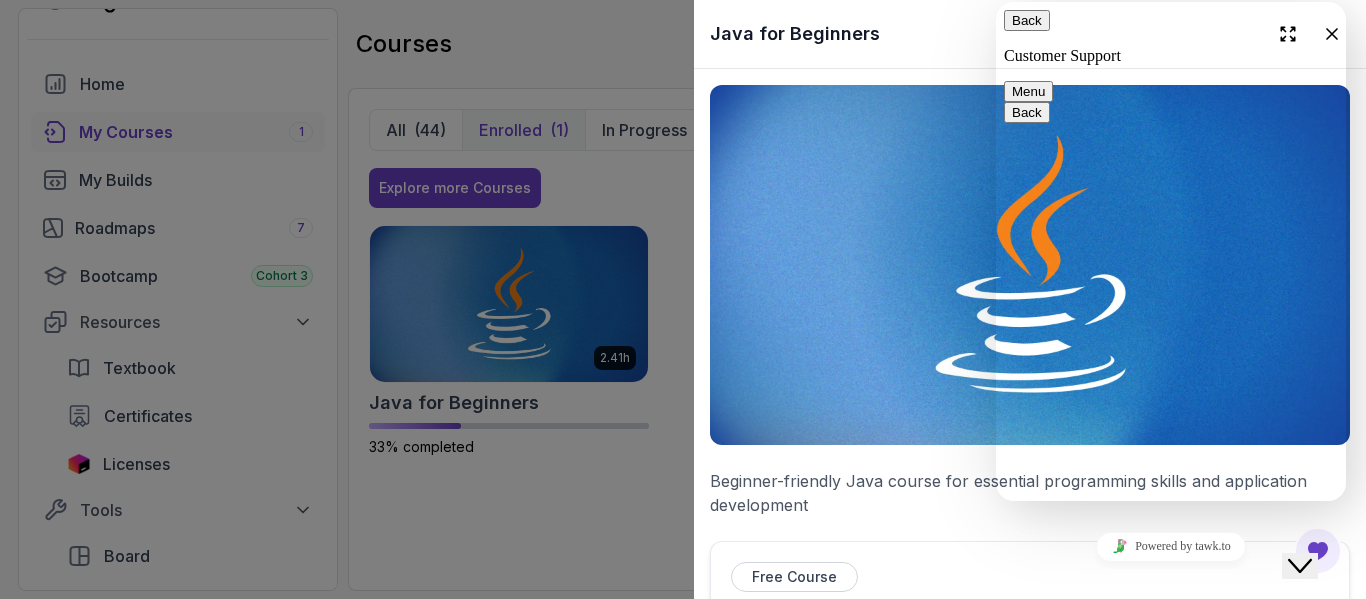 click at bounding box center (1030, 265) 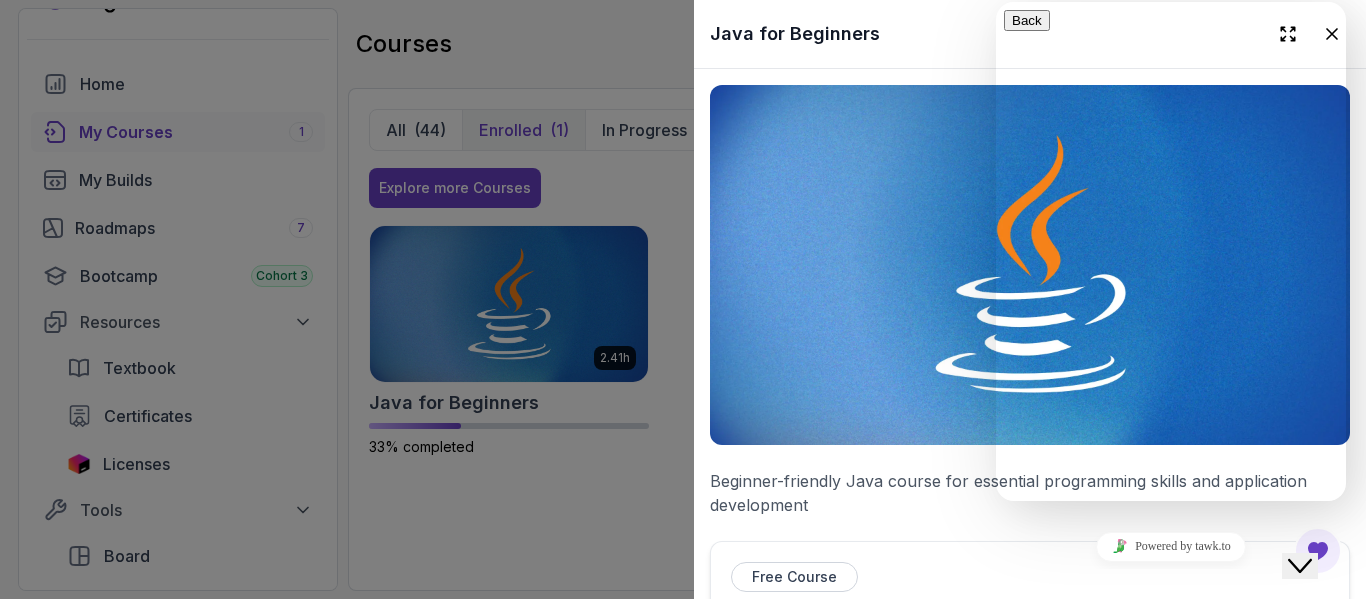 click at bounding box center (1030, 265) 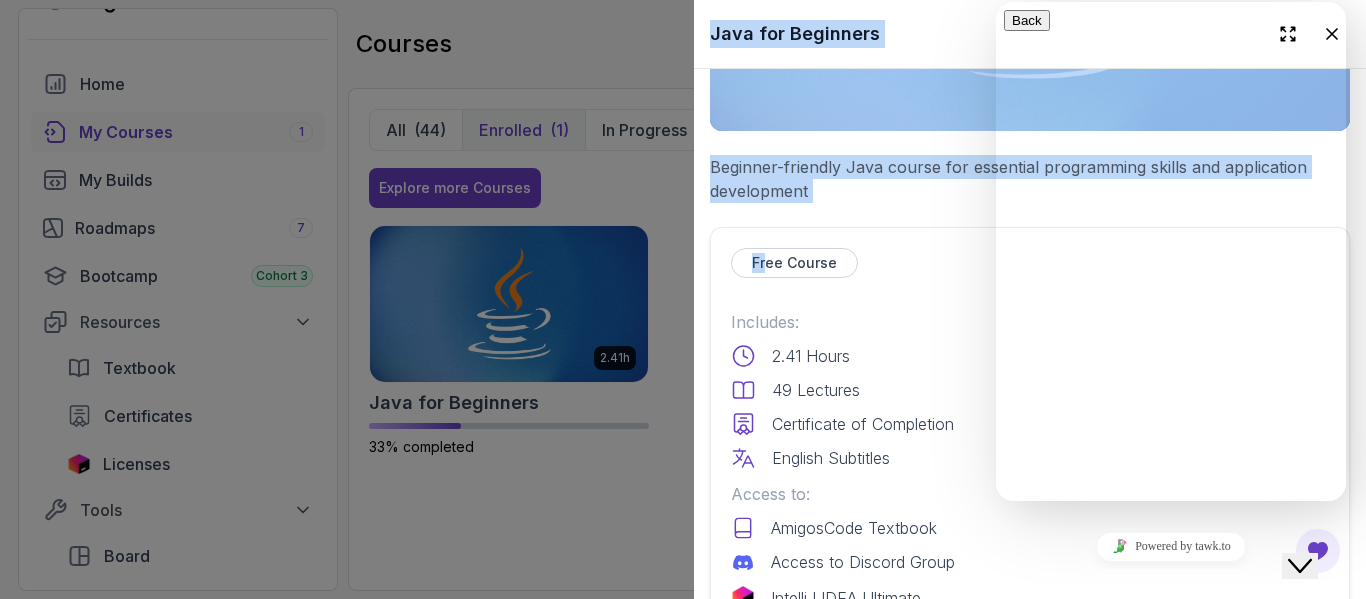 scroll, scrollTop: 427, scrollLeft: 0, axis: vertical 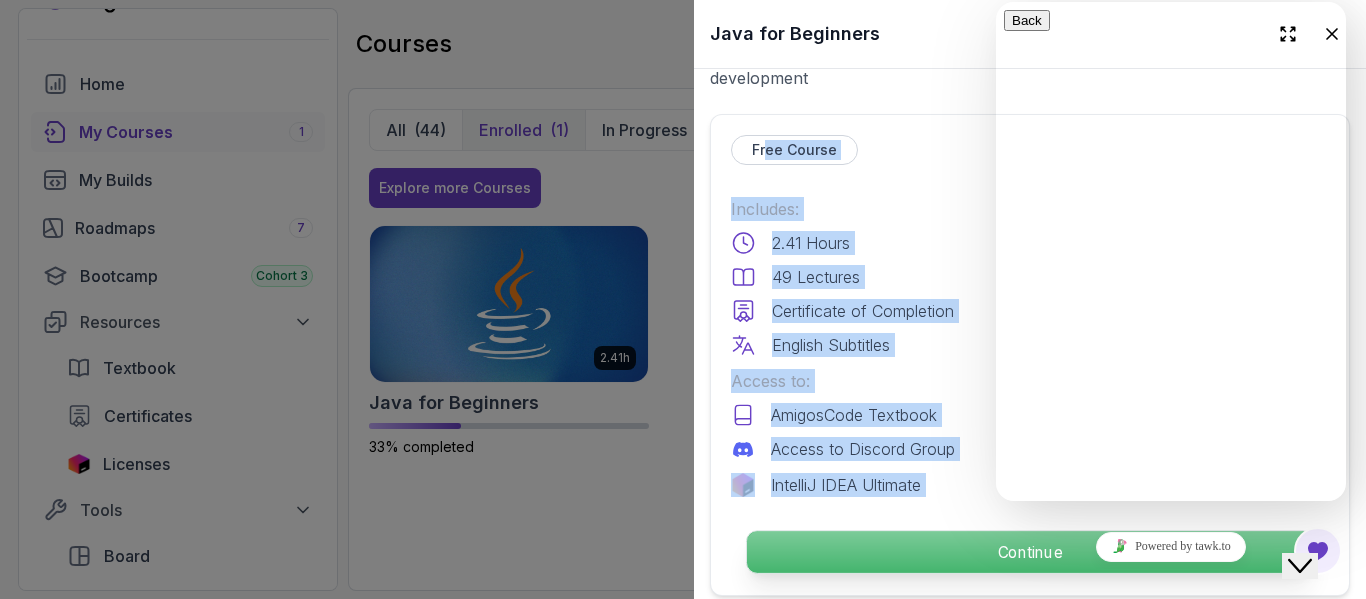drag, startPoint x: 767, startPoint y: 572, endPoint x: 916, endPoint y: 545, distance: 151.42654 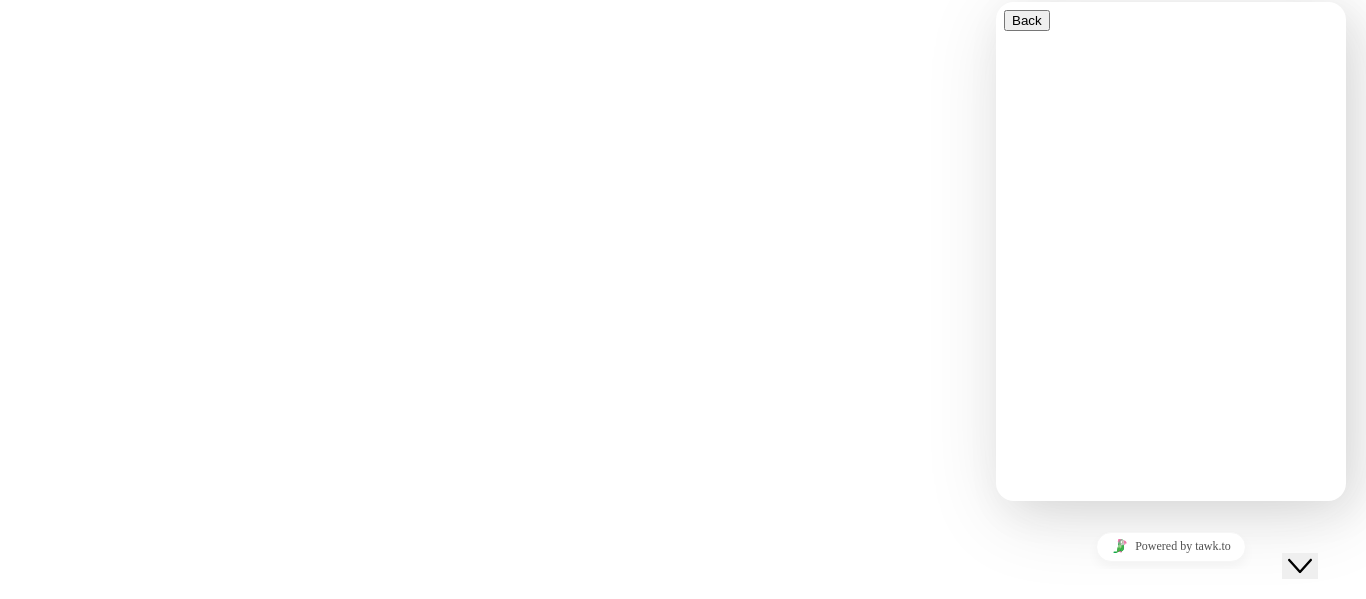 click on "0s" at bounding box center [683, 0] 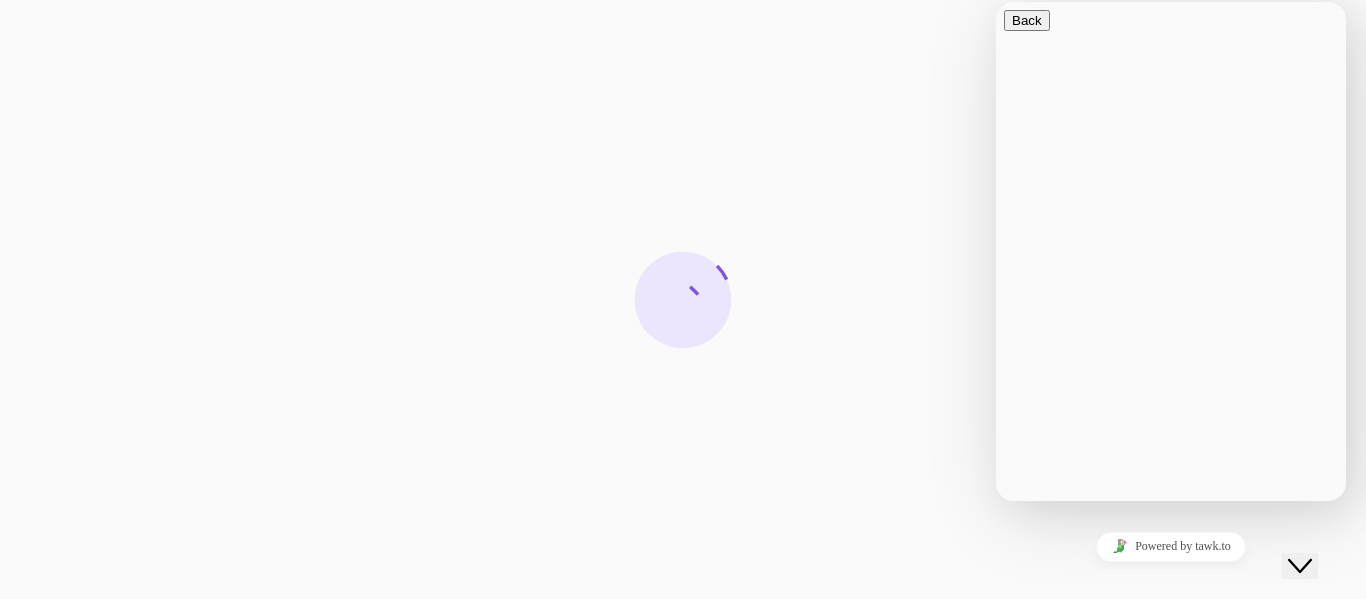 click on "Hi there  Need help? Search our help center for answers or start a conversation:  New Conversation   We typically reply in a few minutes" at bounding box center [1171, 640] 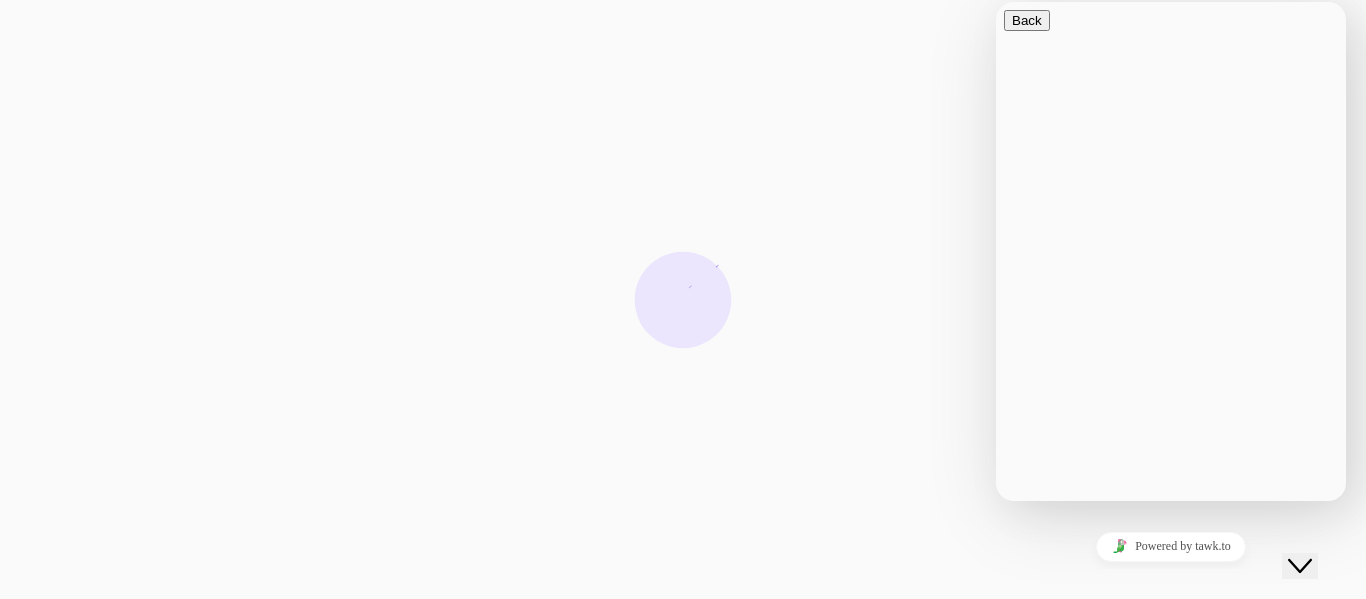 click at bounding box center [1171, 682] 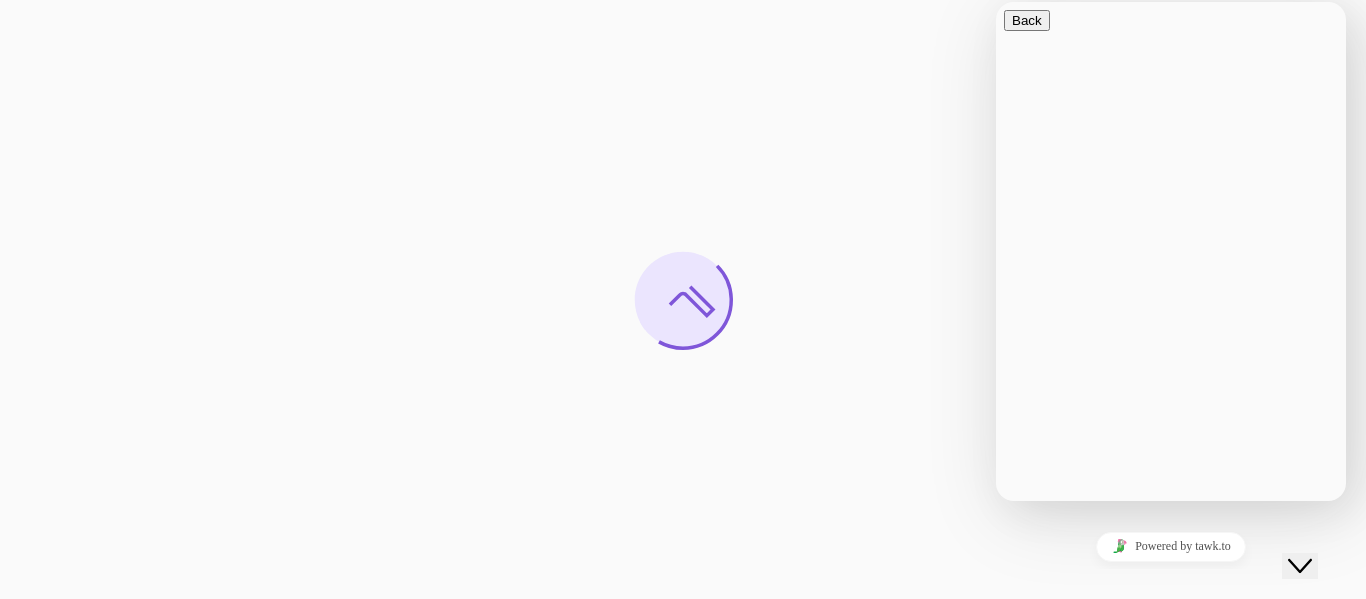 click at bounding box center [683, 299] 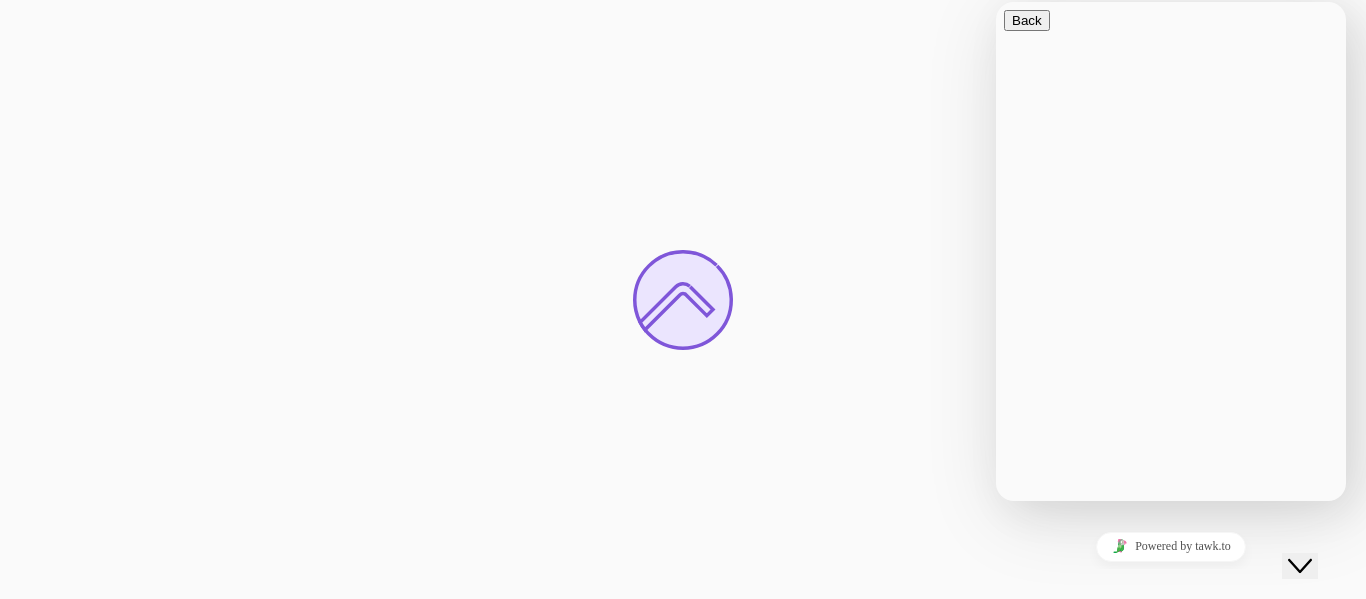 click on "Close Chat This icon closes the chat window." 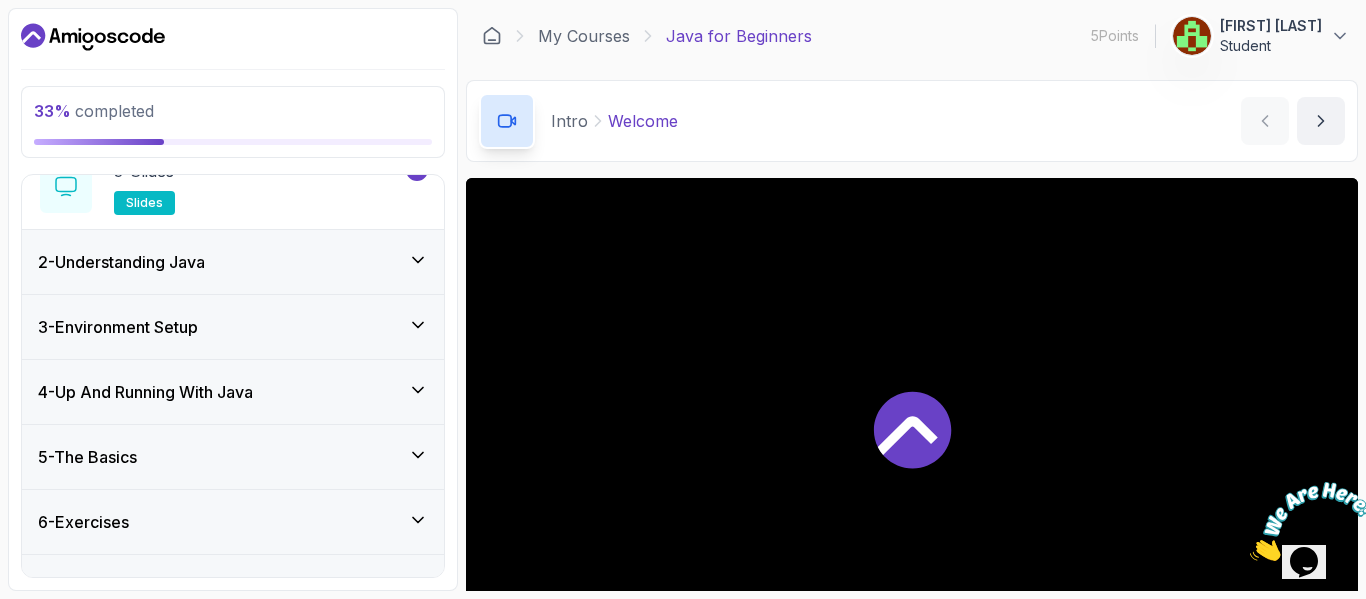 scroll, scrollTop: 263, scrollLeft: 0, axis: vertical 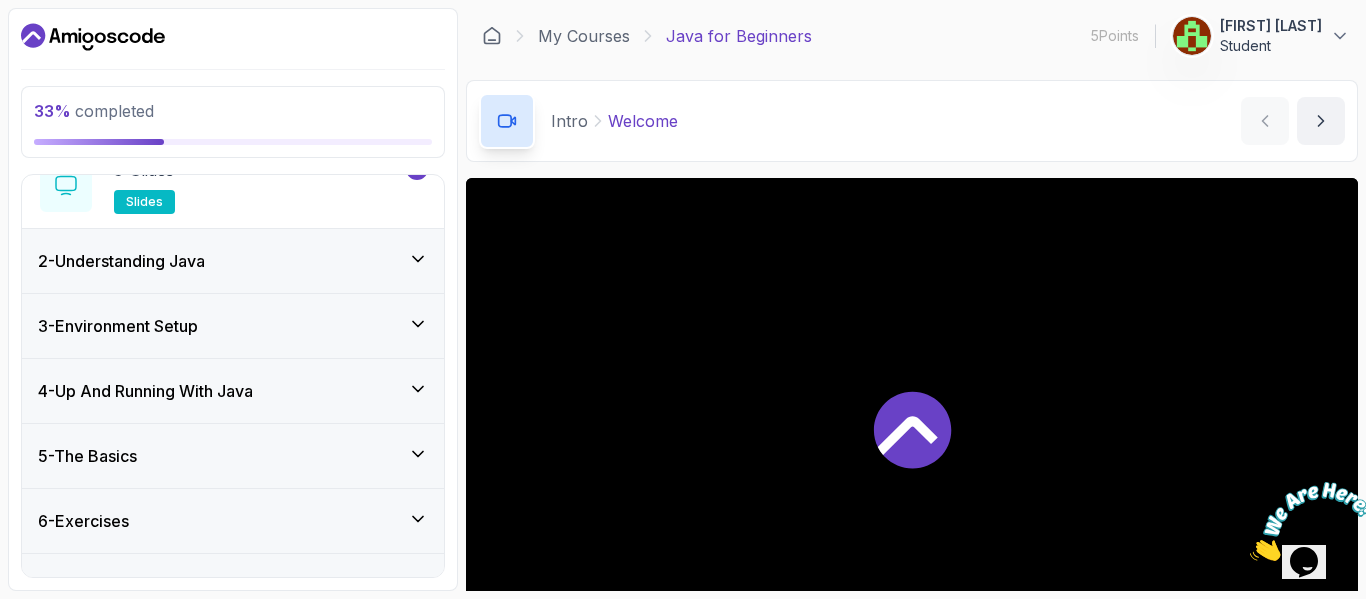 click on "2  -  Understanding Java" at bounding box center [233, 261] 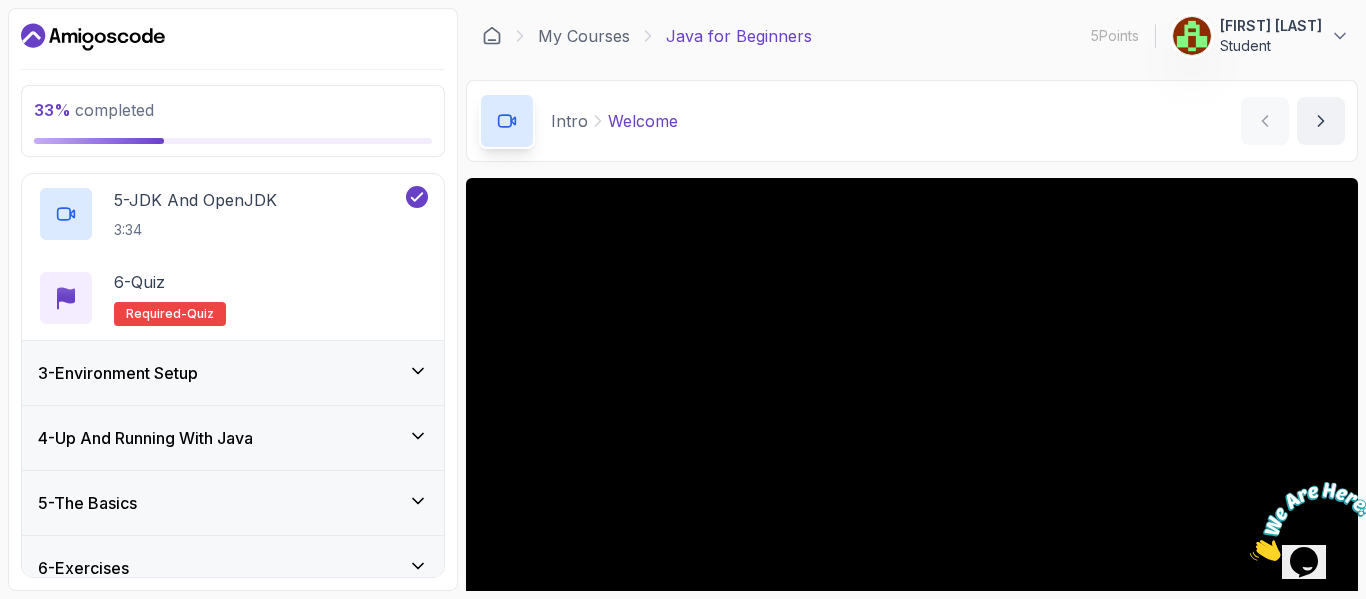 scroll, scrollTop: 470, scrollLeft: 0, axis: vertical 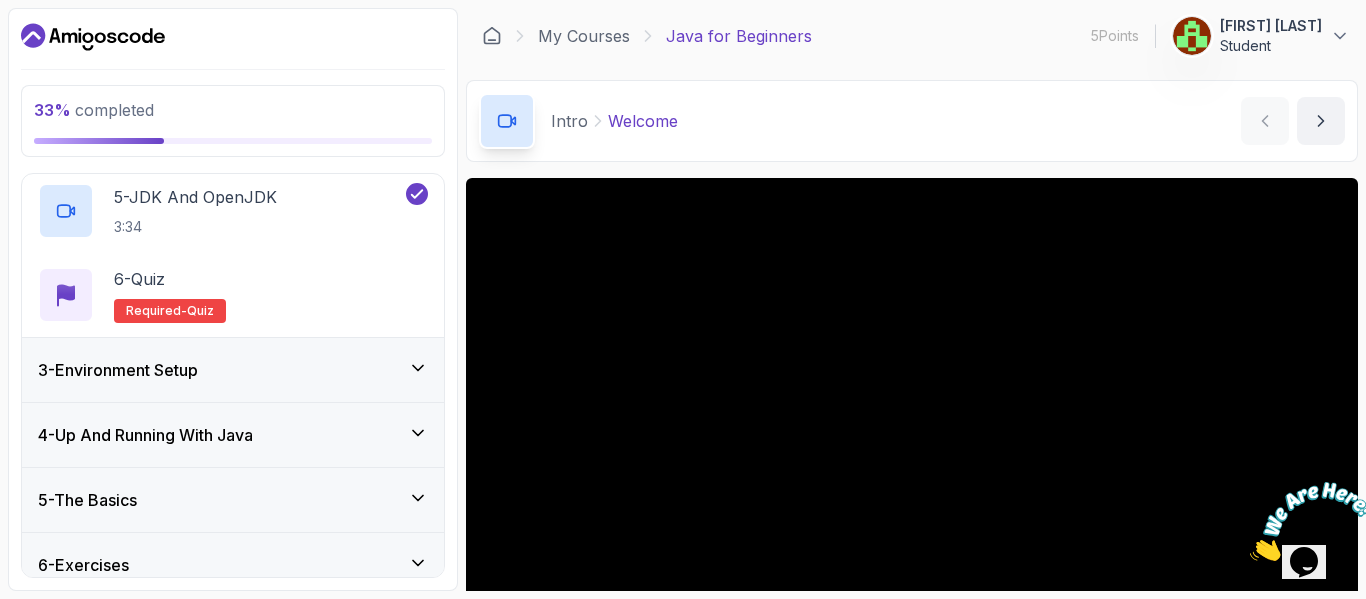click on "3  -  Environment Setup" at bounding box center (233, 370) 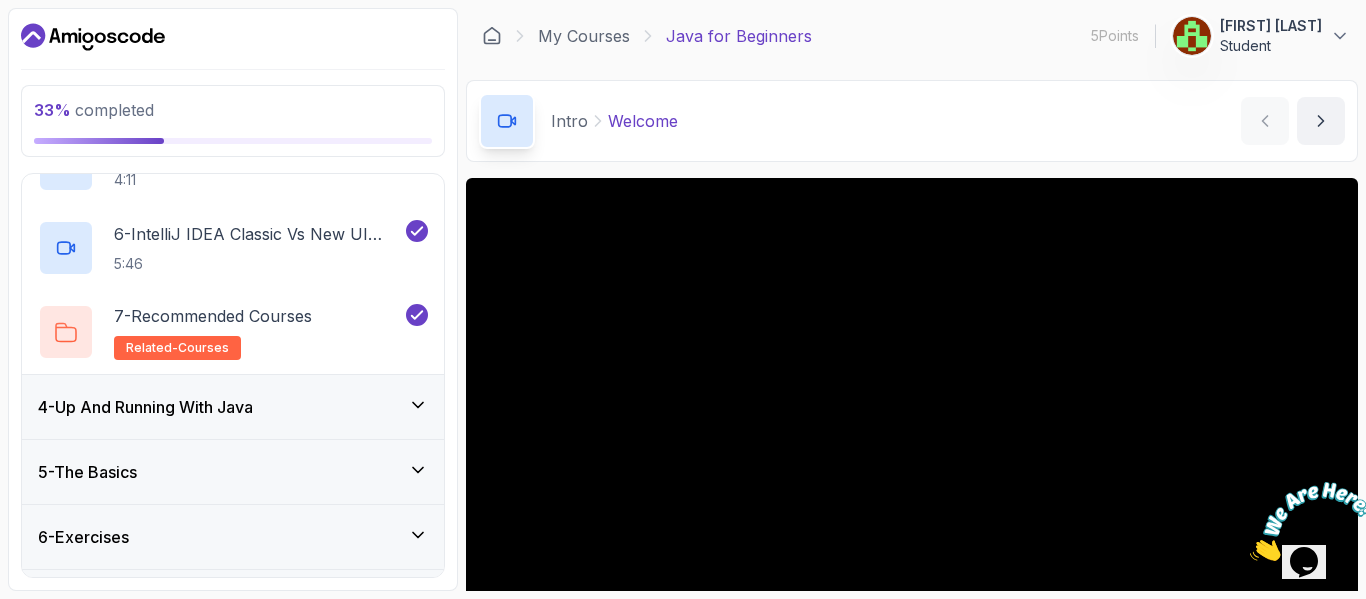 scroll, scrollTop: 583, scrollLeft: 0, axis: vertical 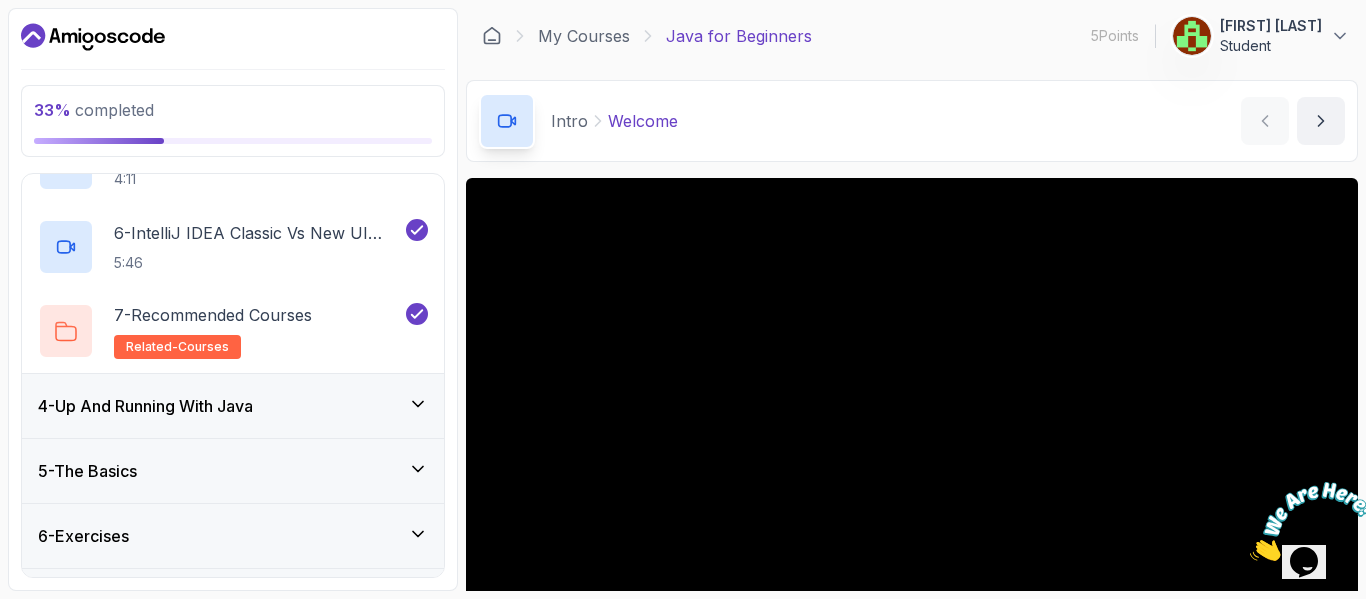 click on "4  -  Up And Running With Java" at bounding box center [233, 406] 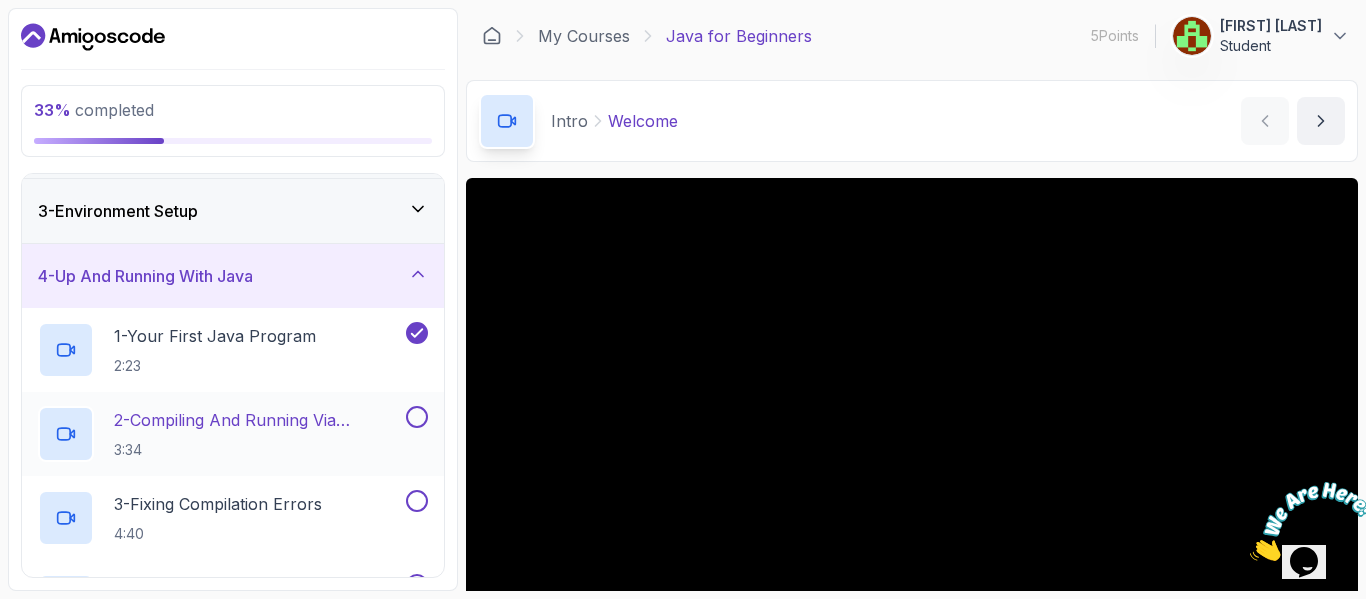 scroll, scrollTop: 126, scrollLeft: 0, axis: vertical 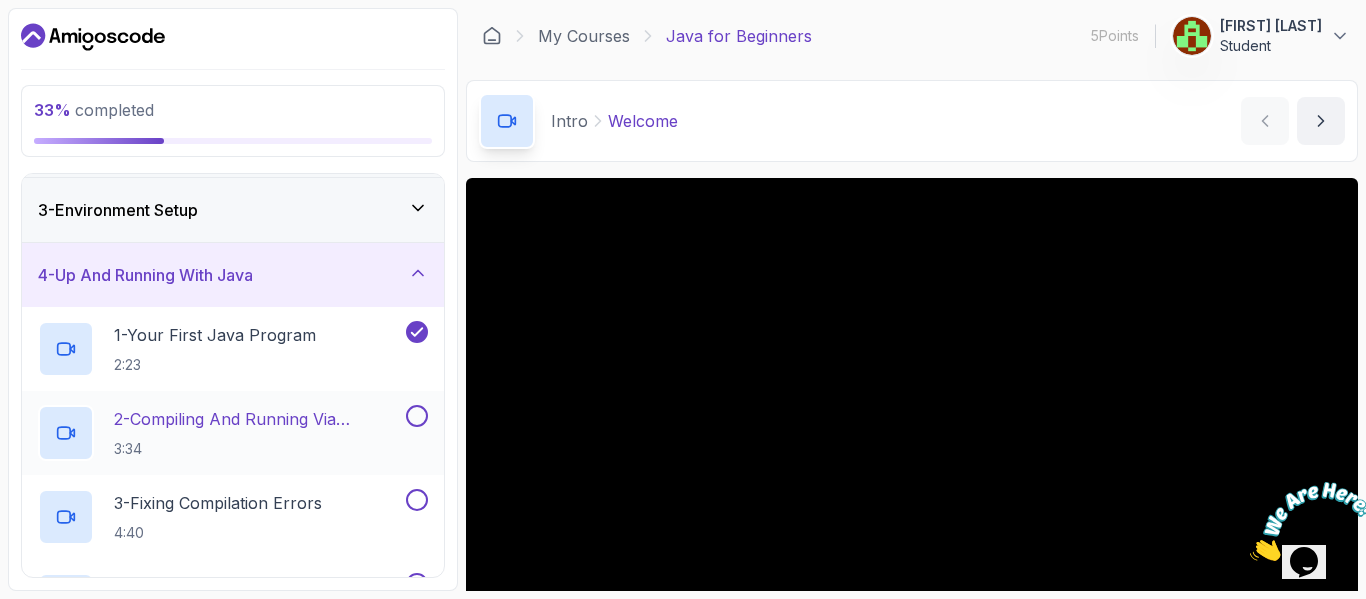 click on "2  -  Compiling And Running Via Terminal 3:34" at bounding box center [258, 433] 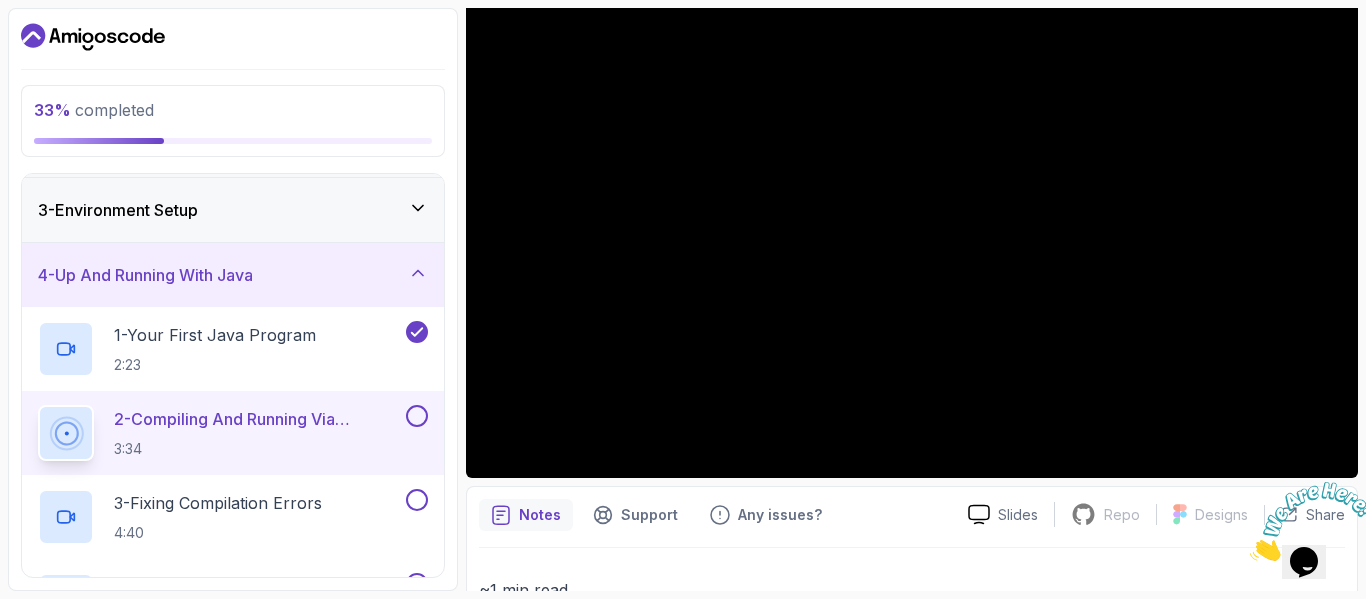 scroll, scrollTop: 202, scrollLeft: 0, axis: vertical 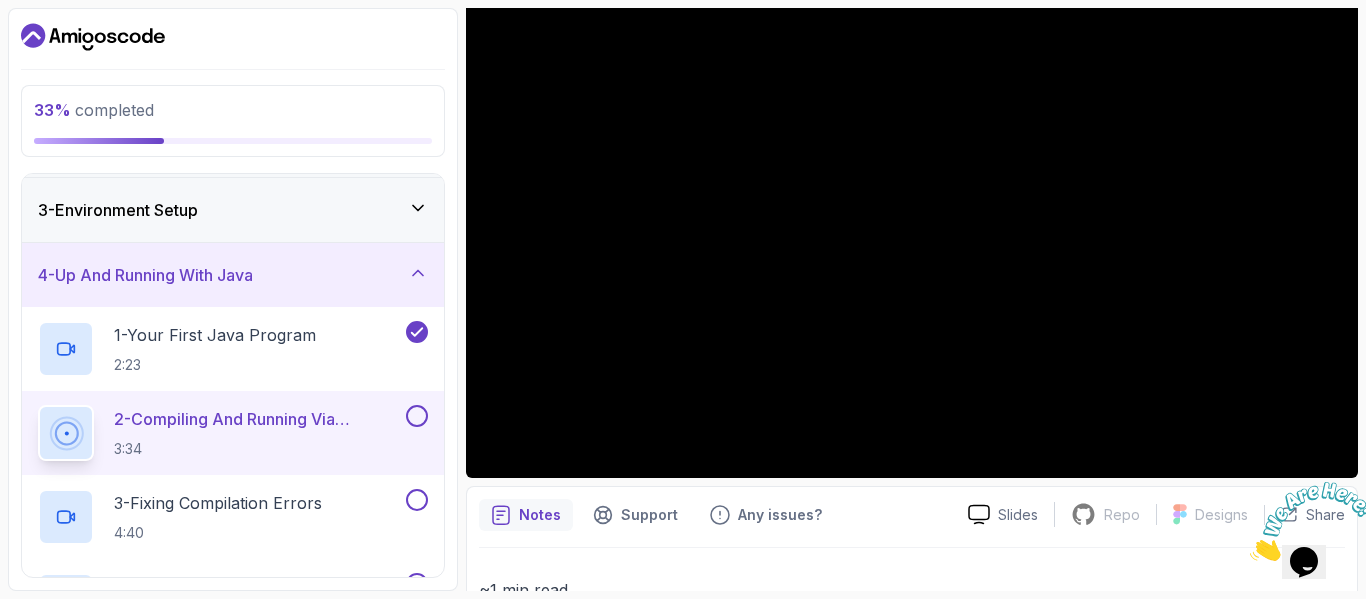 click on "~1 min read cd  src
javac  com/amigoscode/Main.java
java  com.amigoscode.Main
javac and java Commands
javac : Compiles Java source code into bytecode.
java : Runs Java bytecode.
java -version : Displays the version of the Java Runtime Environment (JRE) installed on your system.
java -help : Displays help and usage information for the Java command-line tools.
java -version : Displays the version of the Java Runtime Environment (JRE) installed on your system.
java -help : Displays help and usage information for the Java command-line tools.
.java Extension
The  .java  extension is used to identify Java source files. These files contain the human-readable Java code that you write. When you write a Java program, you save it with a  .java  extension.
.class Extension
The  .class  extension is used to identify compiled Java bytecode. These files contain the machine-readable bytecode that is generated by the Java compiler ( javac ). When you compile a  .java .class  extension." at bounding box center [912, 988] 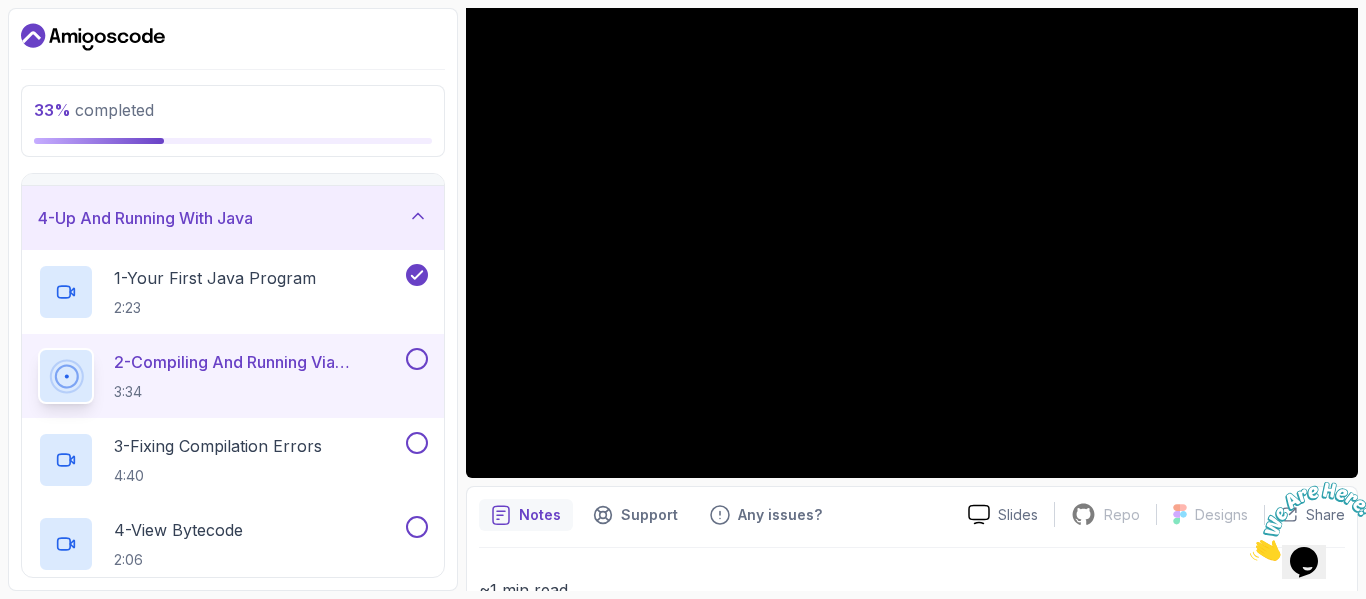 scroll, scrollTop: 185, scrollLeft: 0, axis: vertical 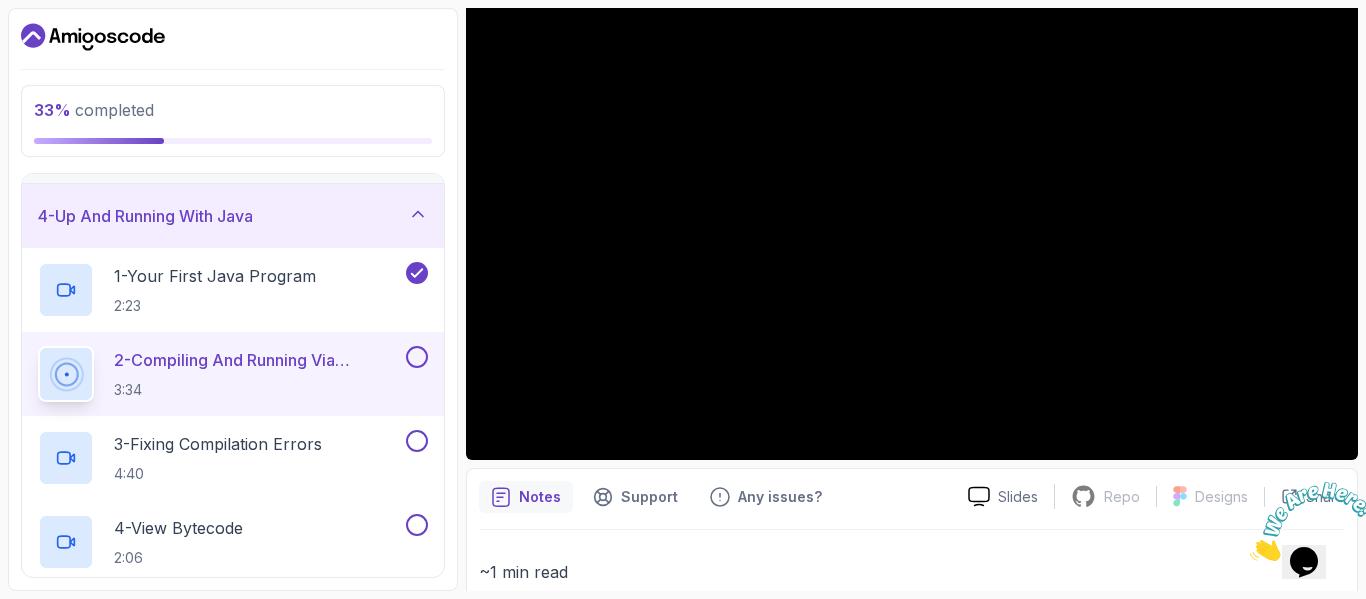click at bounding box center (417, 357) 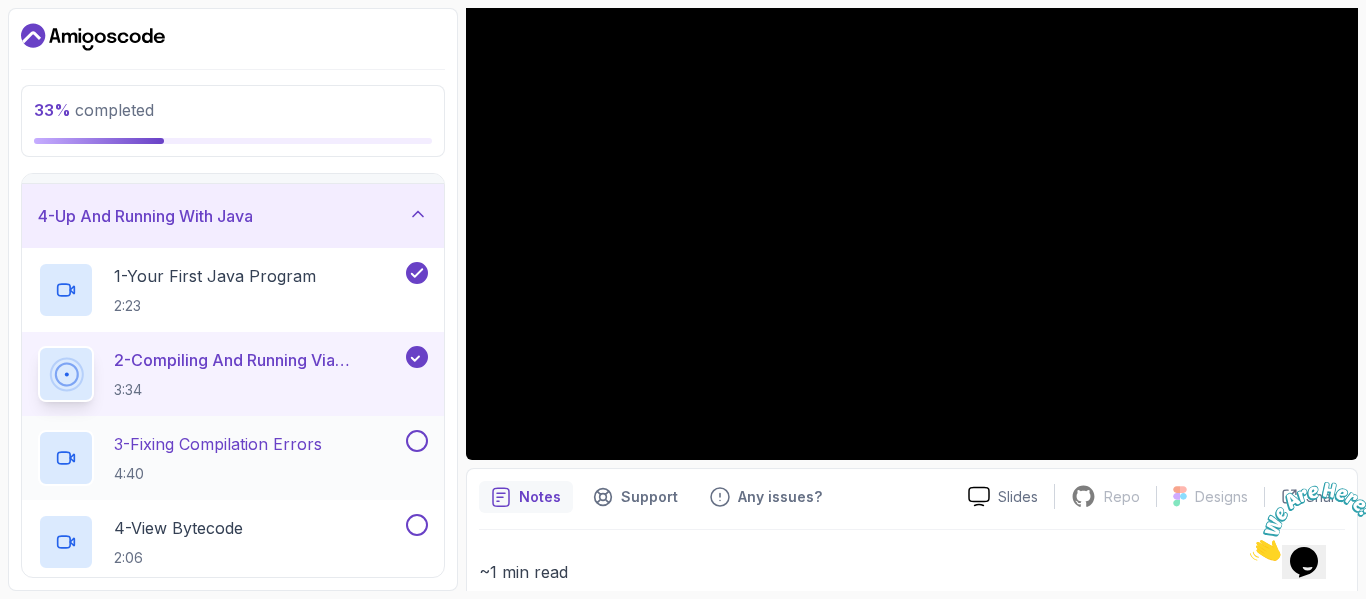 click on "3  -  Fixing Compilation Errors" at bounding box center [218, 444] 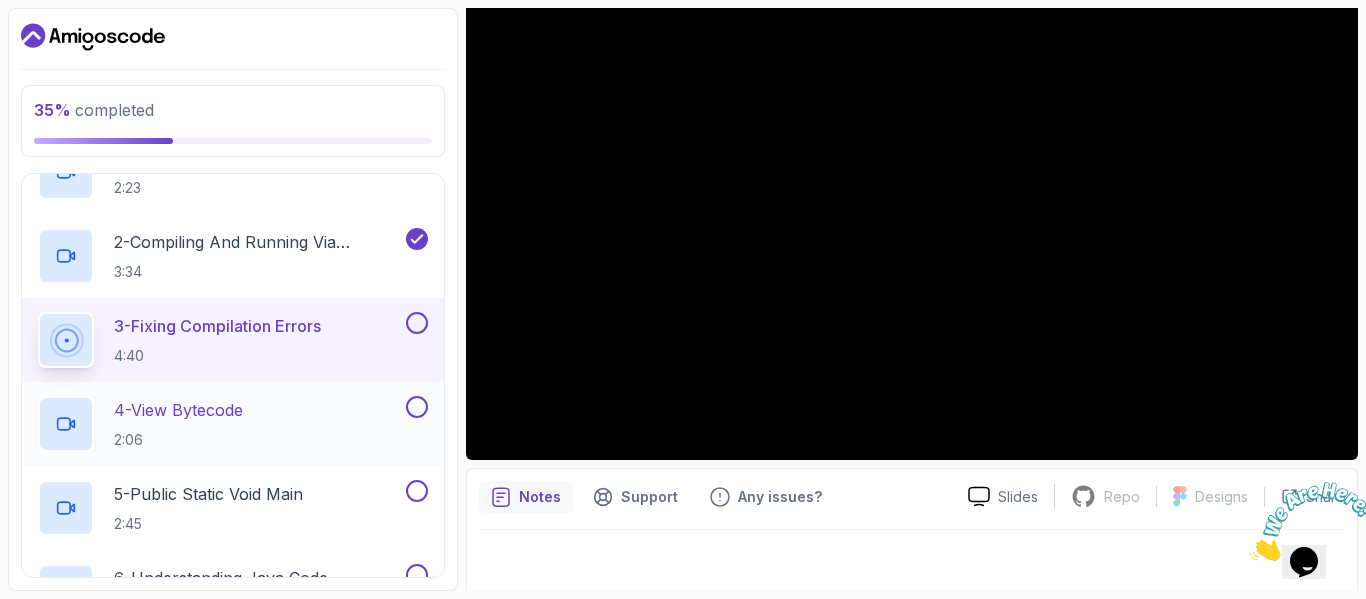 scroll, scrollTop: 303, scrollLeft: 0, axis: vertical 